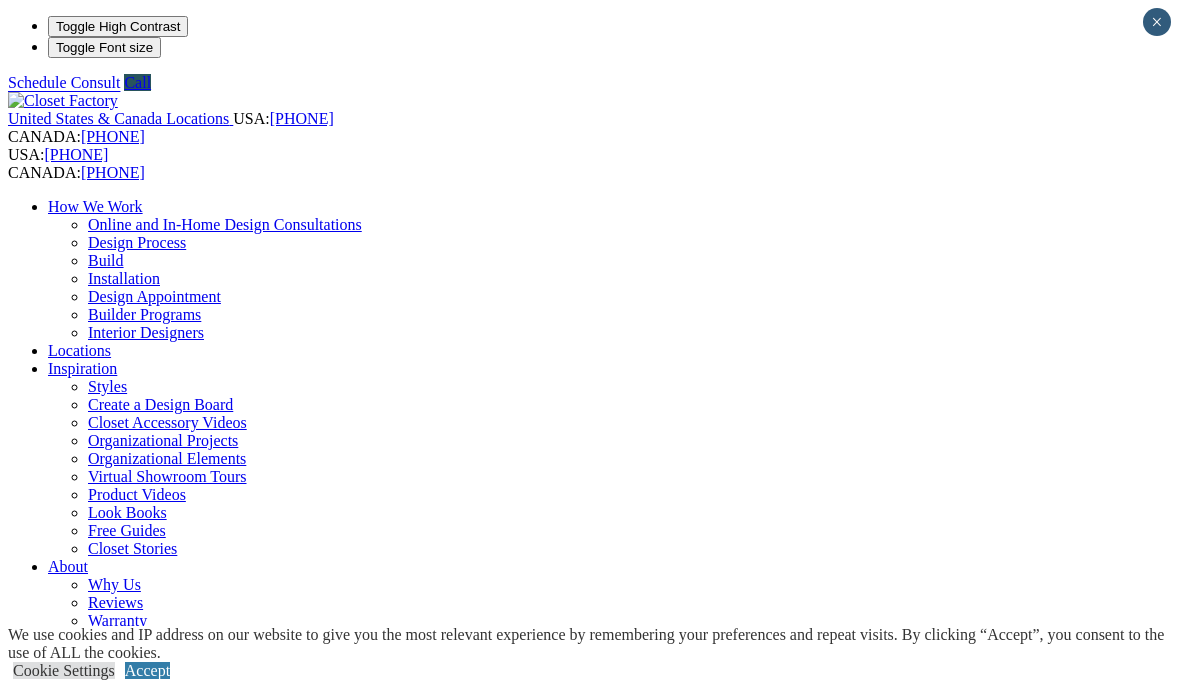 scroll, scrollTop: 0, scrollLeft: 0, axis: both 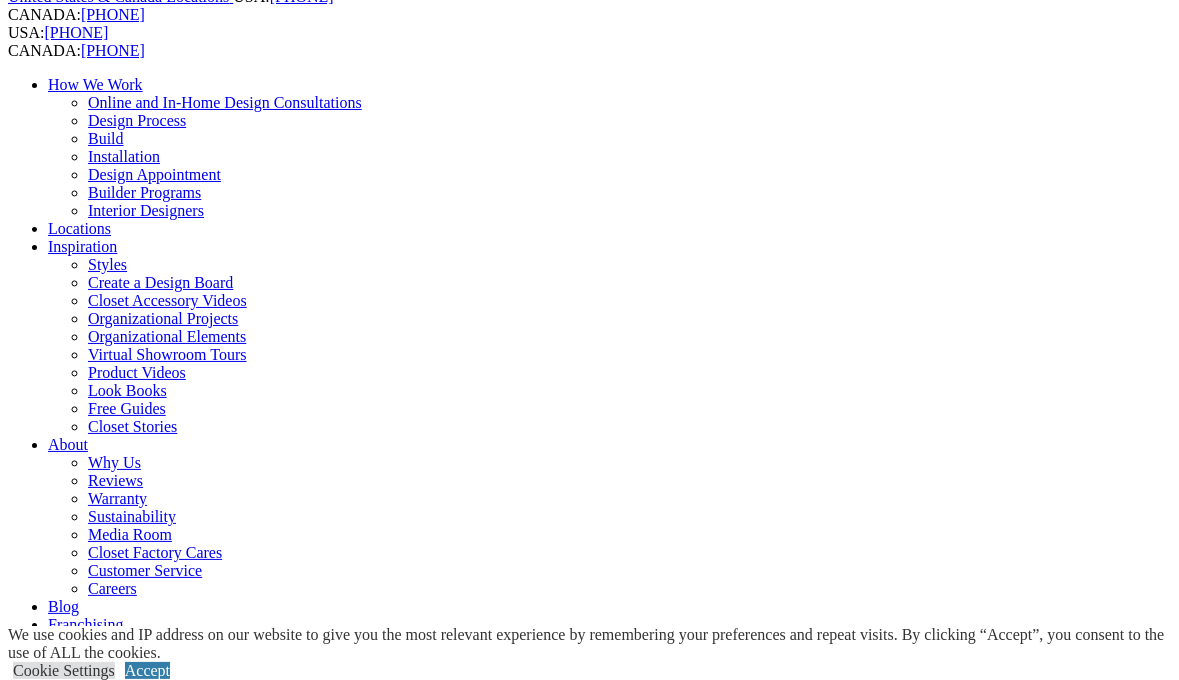 click on "CLOSE (X)" at bounding box center (46, 1731) 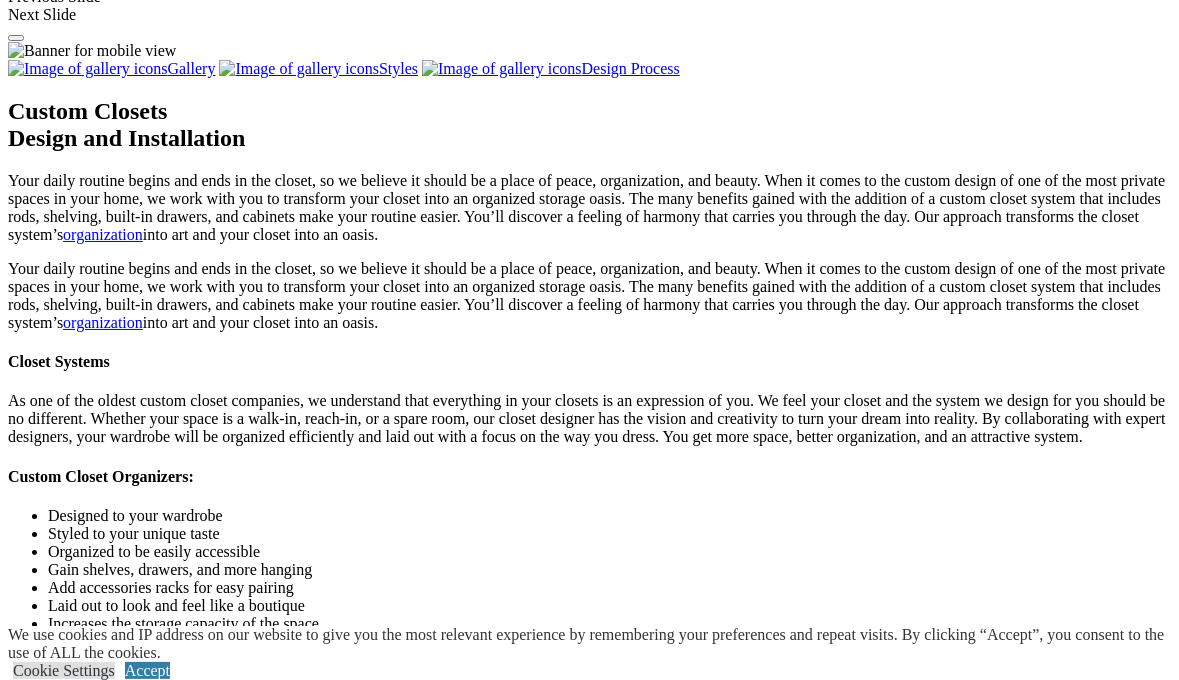 scroll, scrollTop: 1953, scrollLeft: 0, axis: vertical 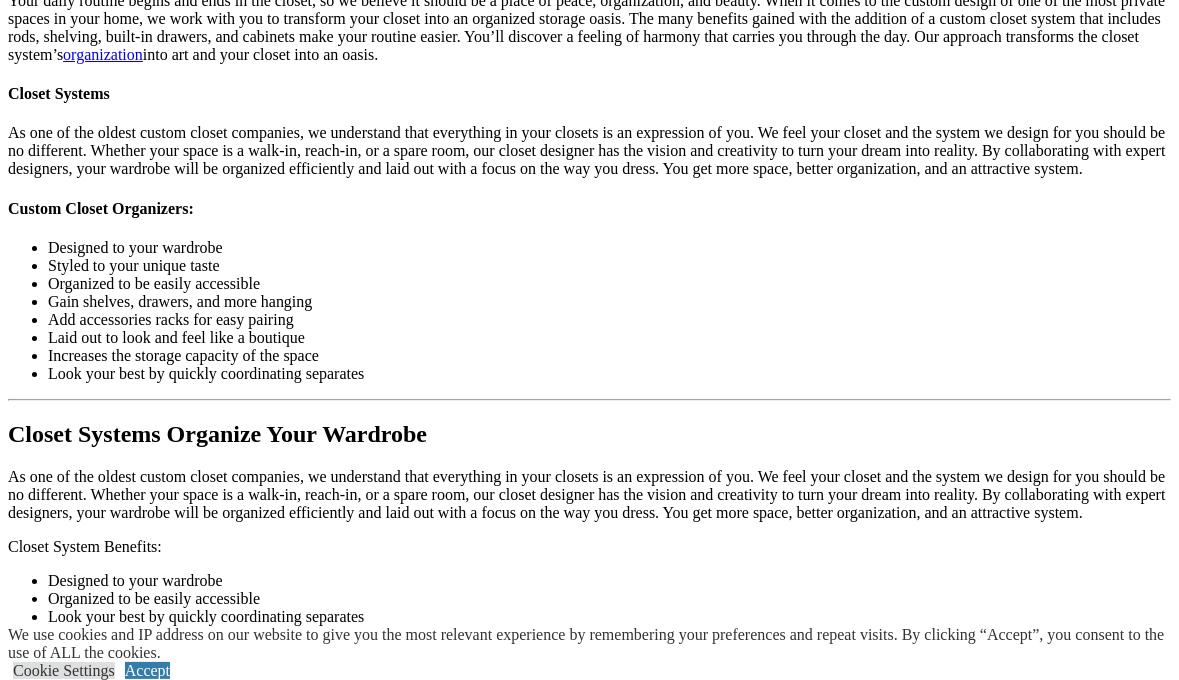 click at bounding box center (386, 1983) 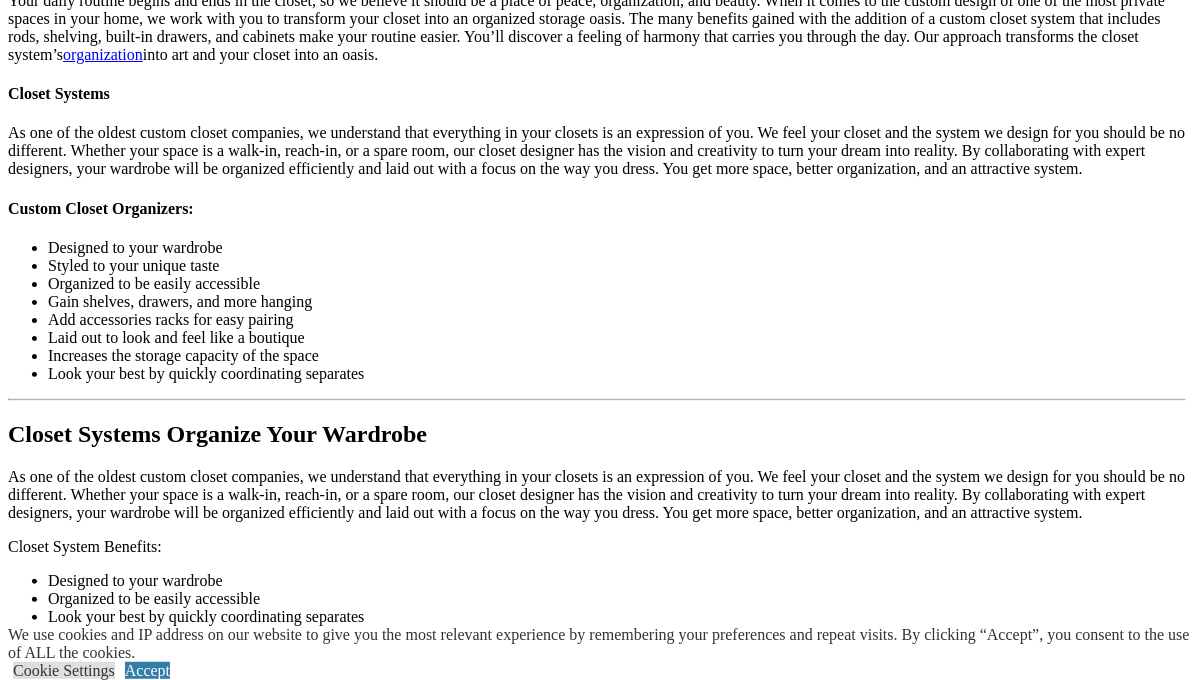 click at bounding box center [161, 48083] 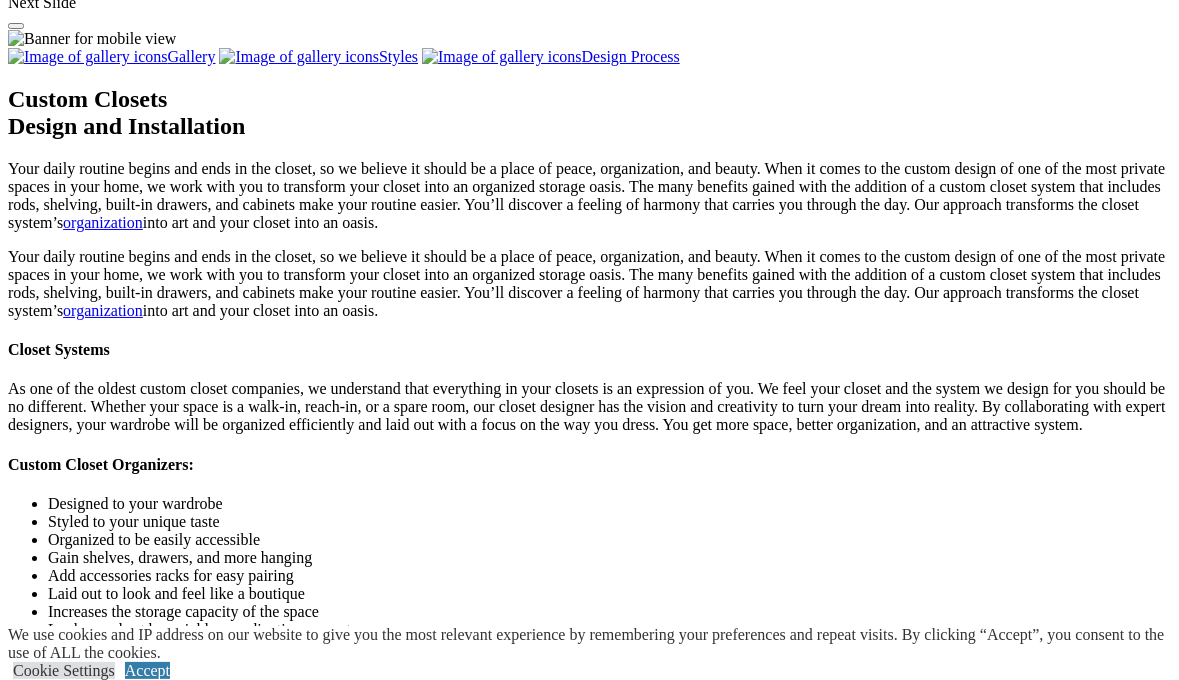 scroll, scrollTop: 1857, scrollLeft: 0, axis: vertical 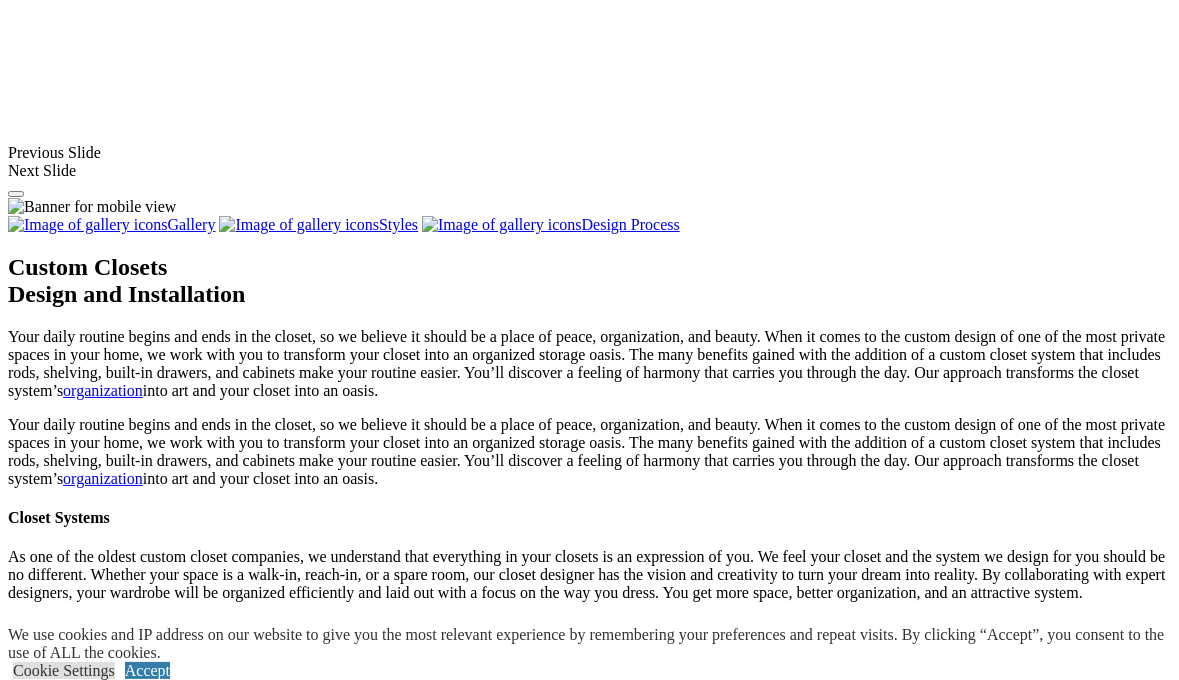 click at bounding box center [620, 1709] 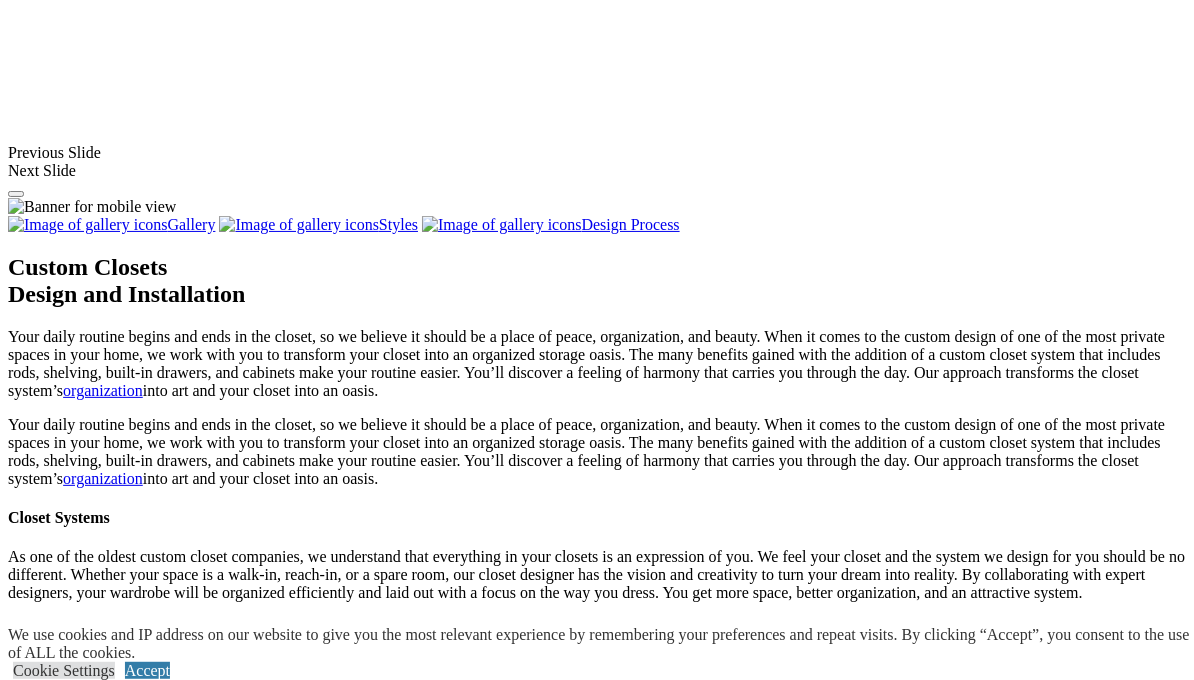 click at bounding box center [8, 48516] 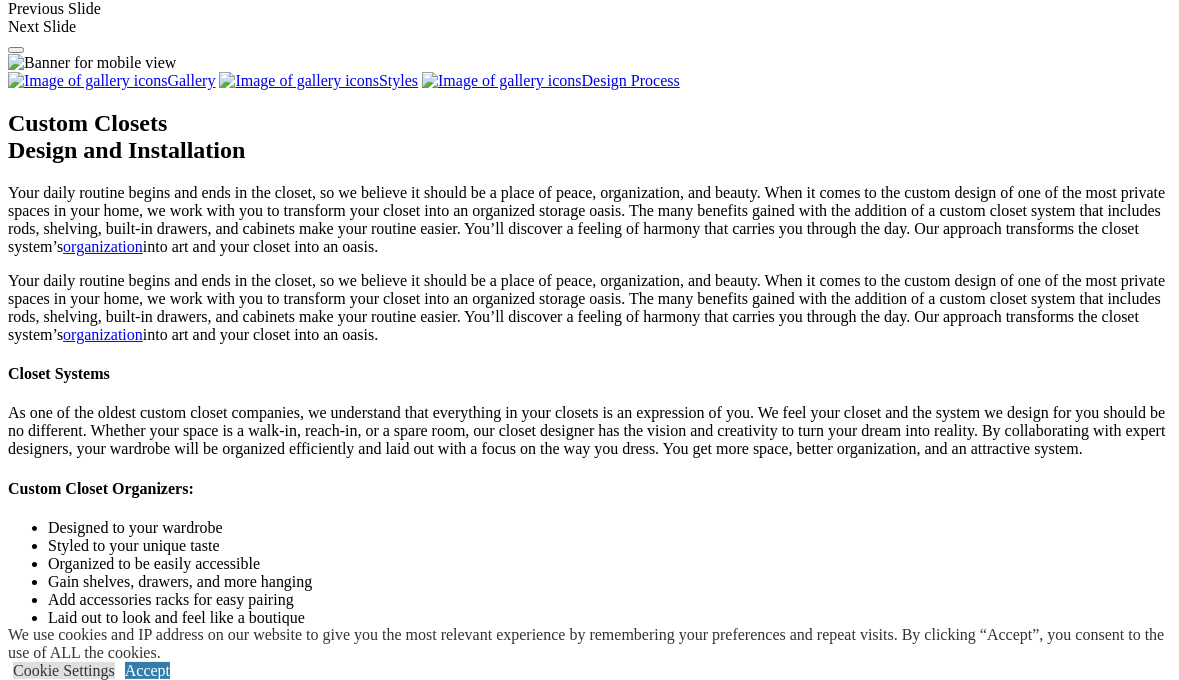 click on "Wall Beds" at bounding box center [81, -822] 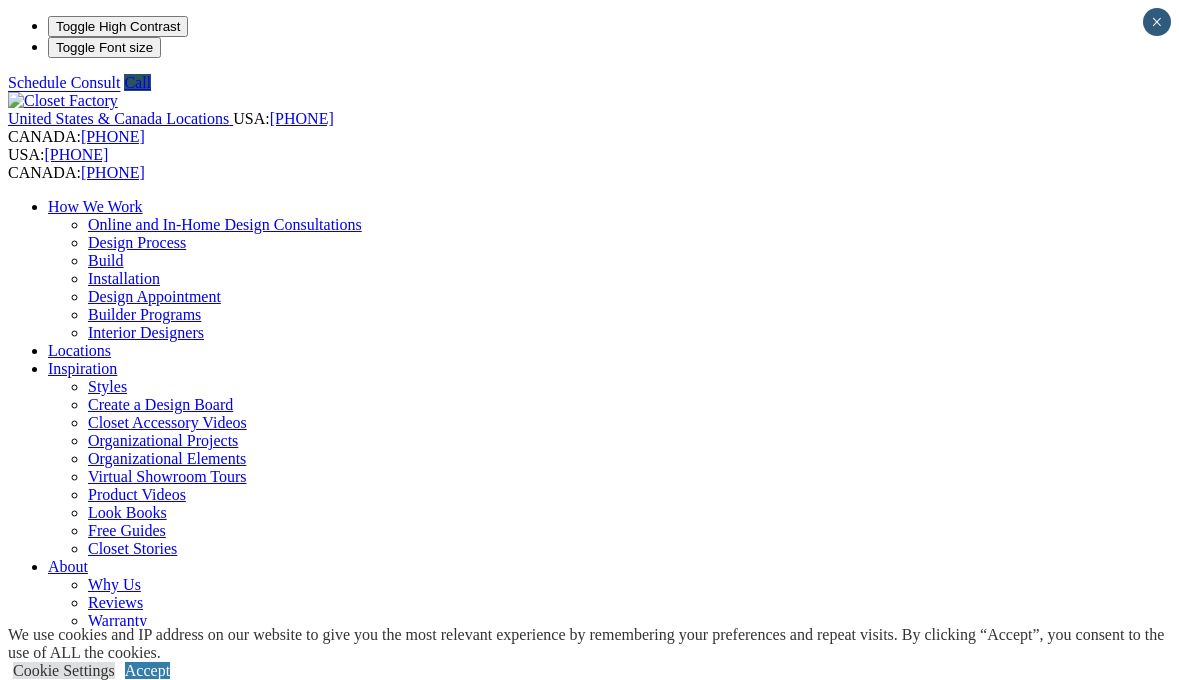 scroll, scrollTop: 0, scrollLeft: 0, axis: both 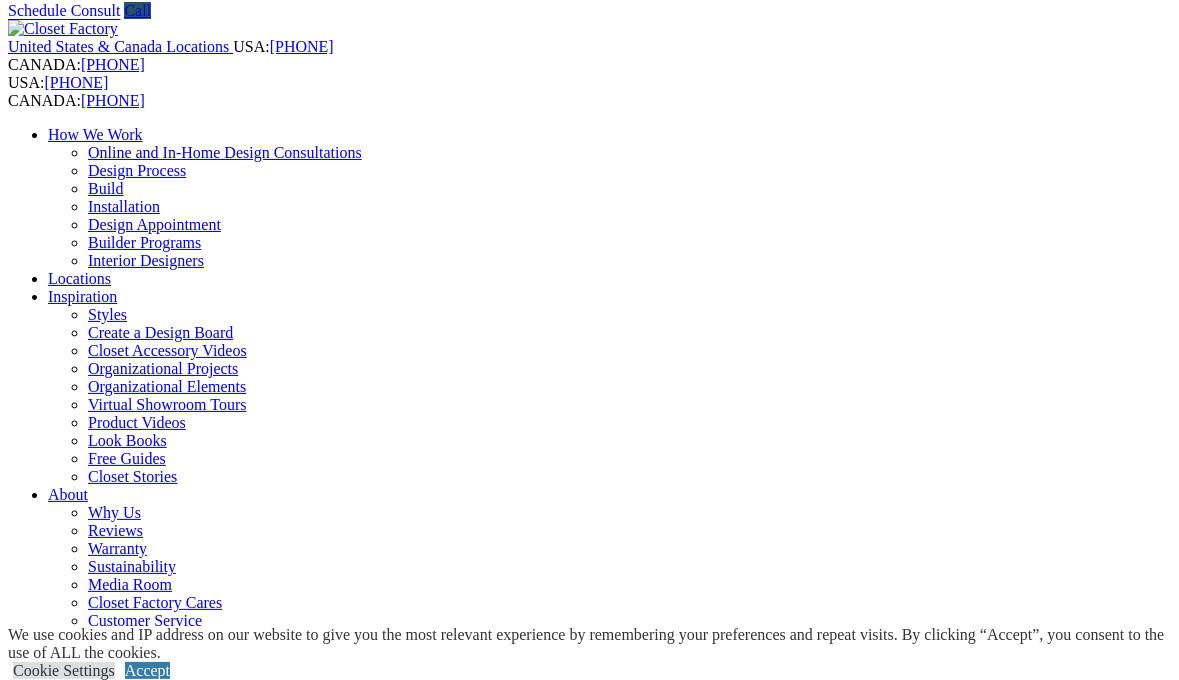 click on "Laundry Rooms
Envision yourself inspired to do housework with a laundry room full of custom made cabinets and organizer accessories." at bounding box center (-1761, 1466) 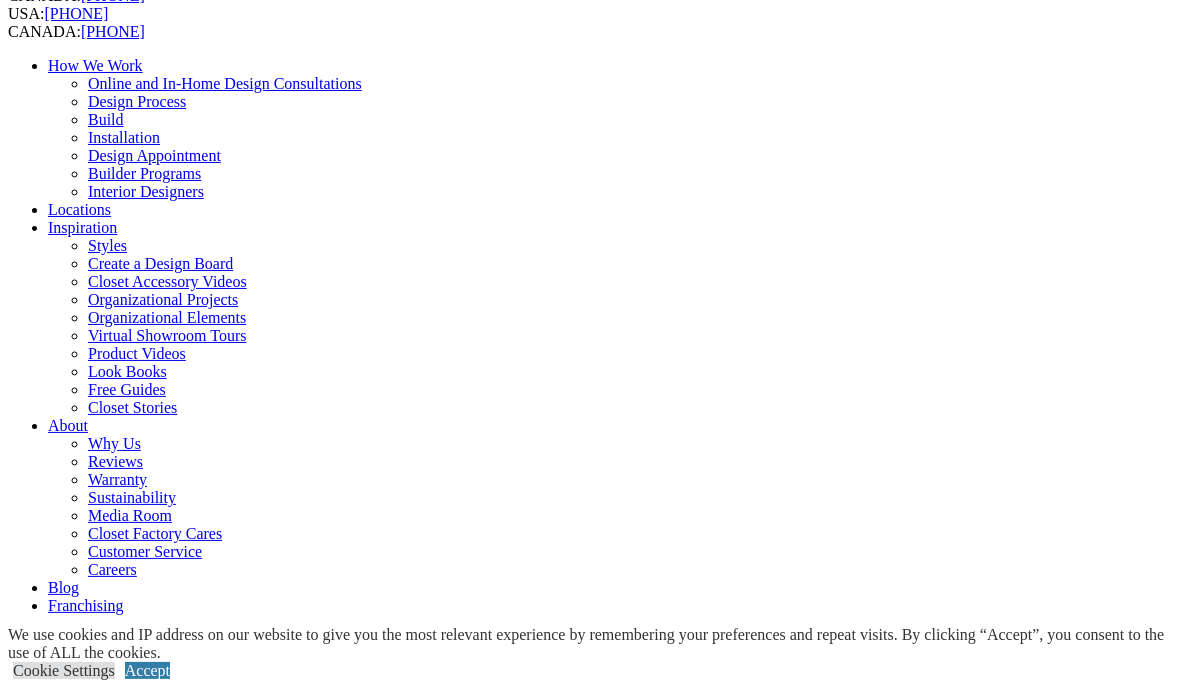 scroll, scrollTop: 75, scrollLeft: 0, axis: vertical 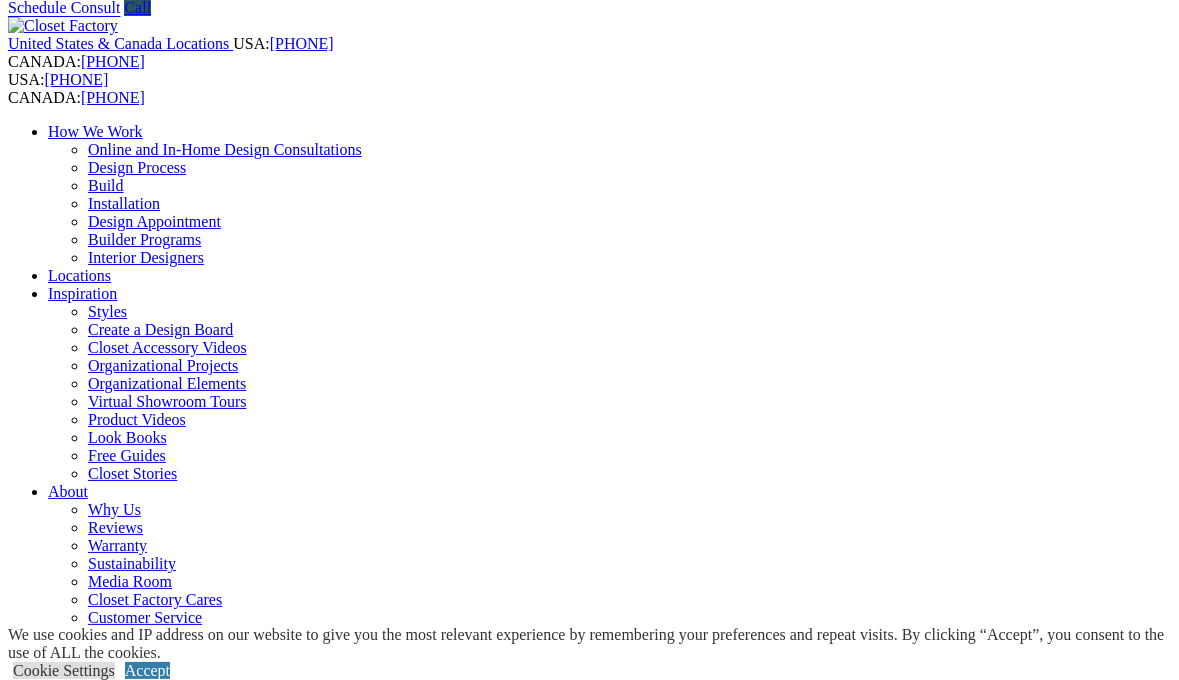 click on "Custom Laundry Rooms
Elevate your laundry room to match the rest of your home by incorporating moldings, counters, and specialty fronts." at bounding box center [-2940, 1531] 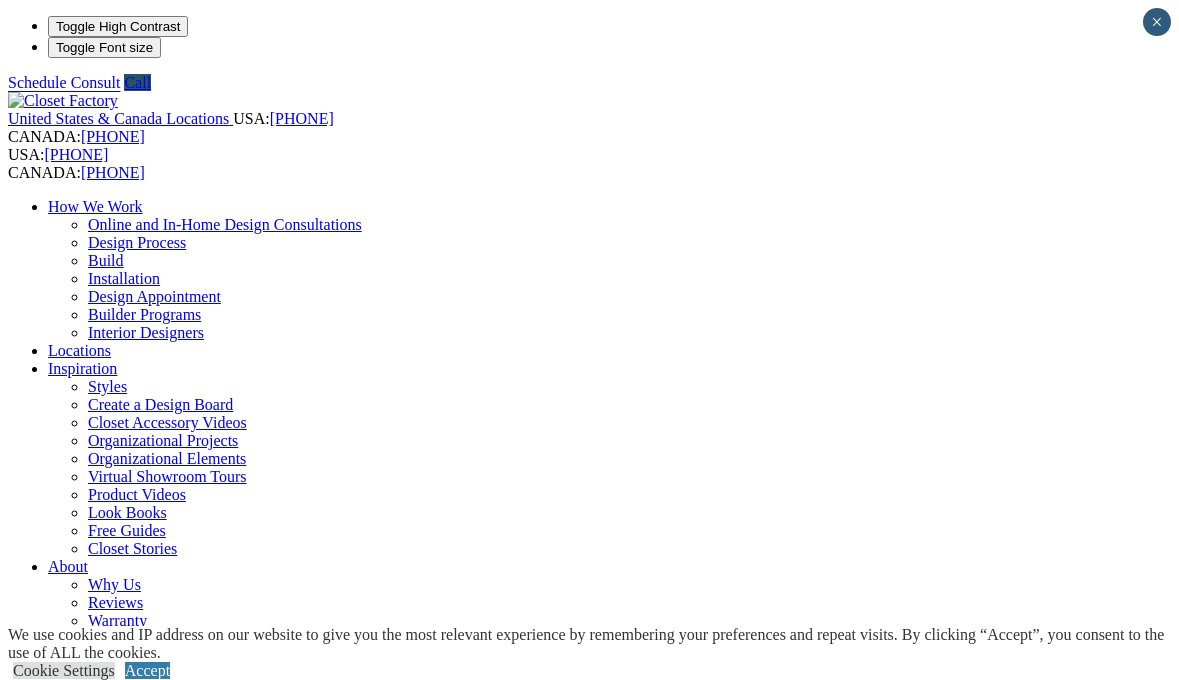 scroll, scrollTop: 0, scrollLeft: 0, axis: both 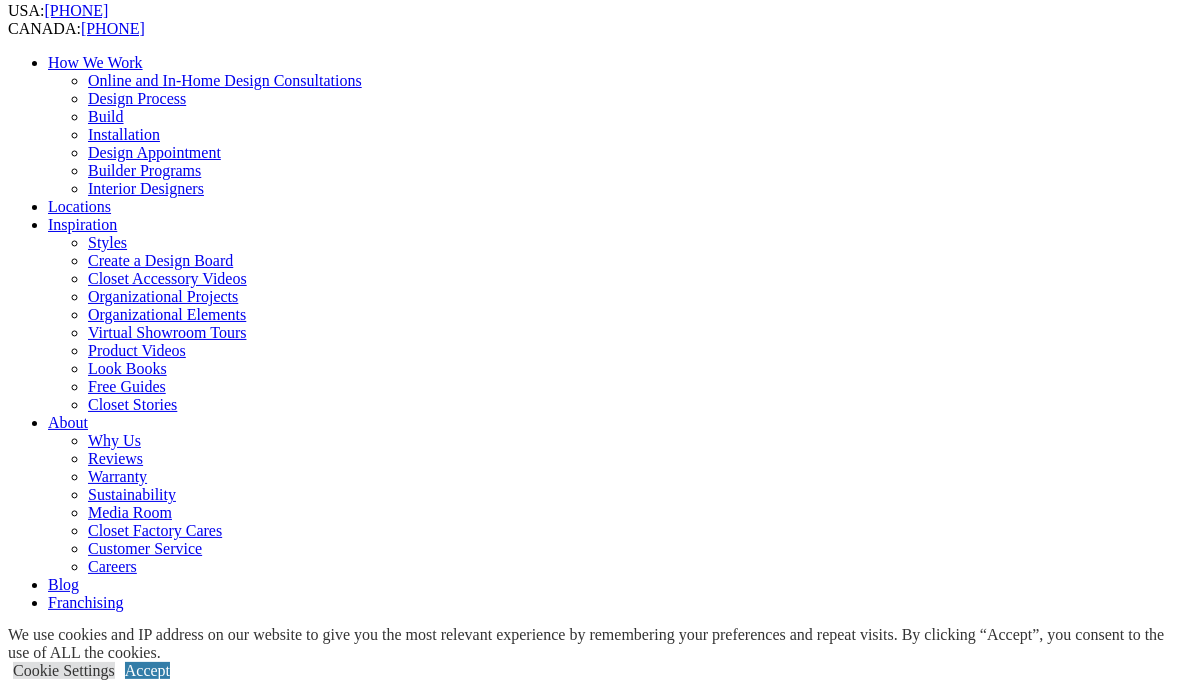click on "Laundry Rooms
Envision yourself inspired to do housework with a laundry room full of custom made cabinets and organizer accessories." at bounding box center [-1761, 1502] 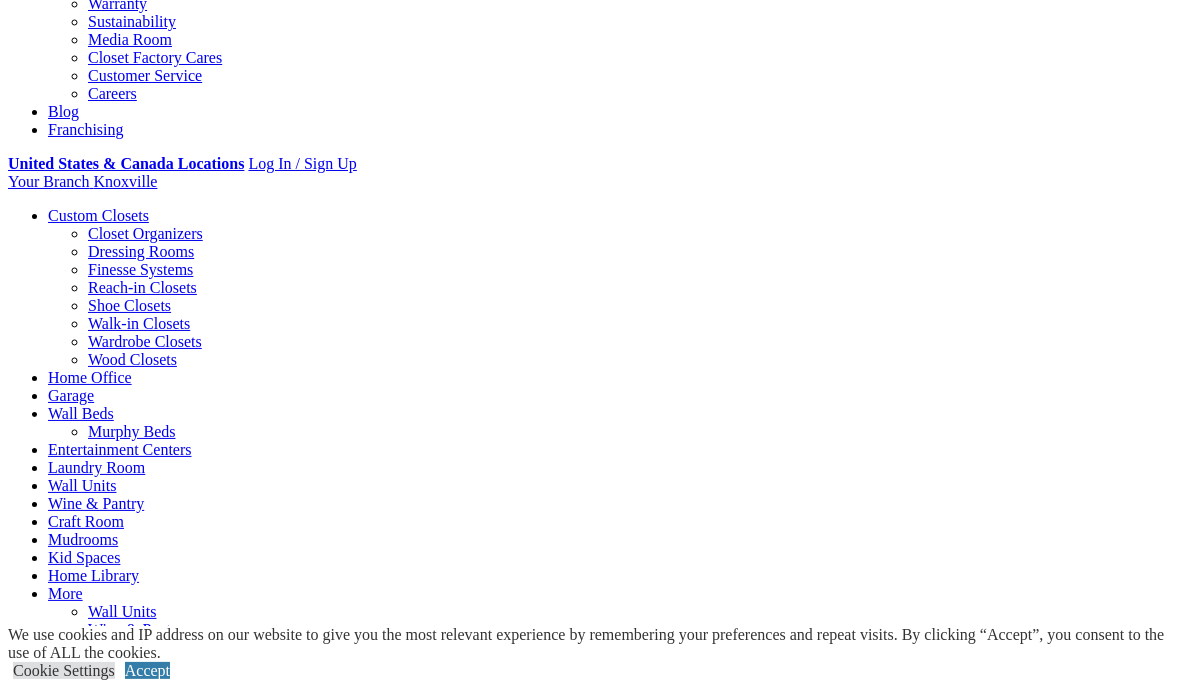 scroll, scrollTop: 819, scrollLeft: 0, axis: vertical 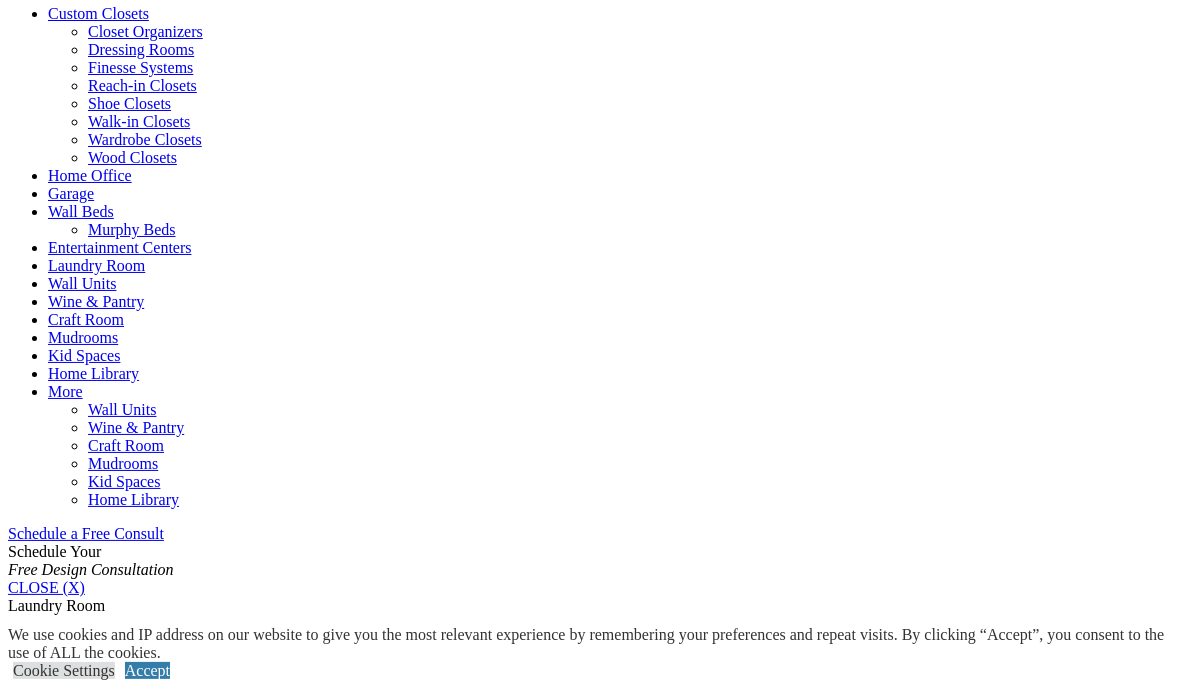 click on "Laundry Room Designs" at bounding box center (589, 1698) 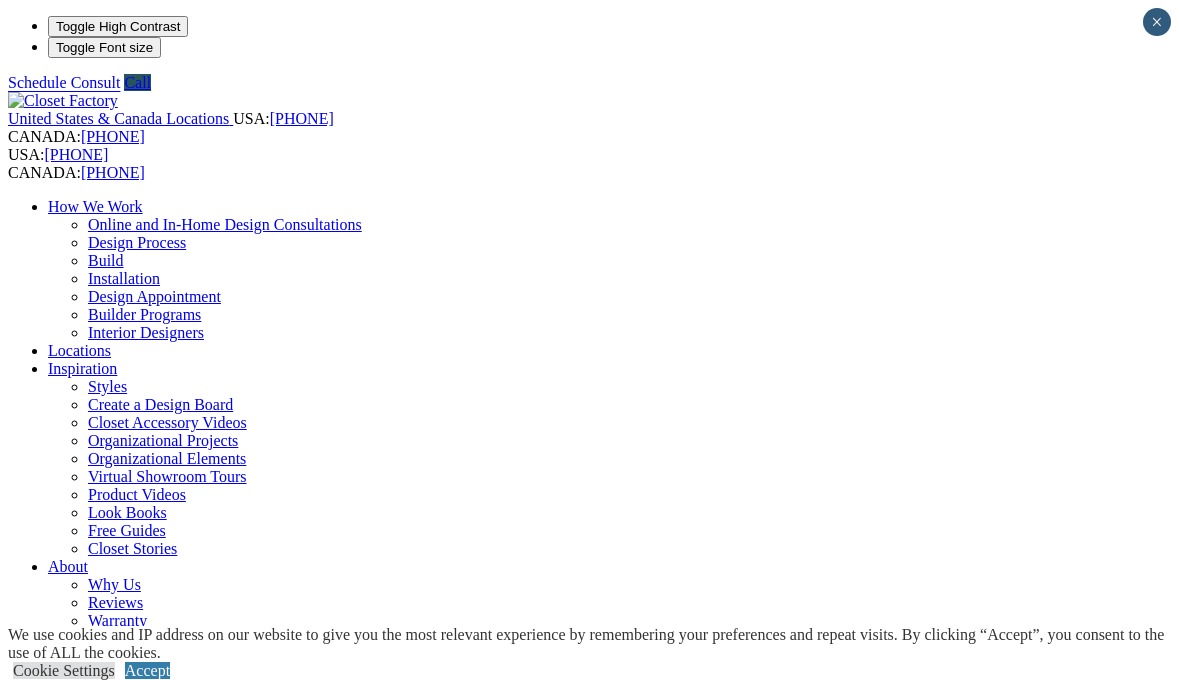 scroll, scrollTop: 0, scrollLeft: 0, axis: both 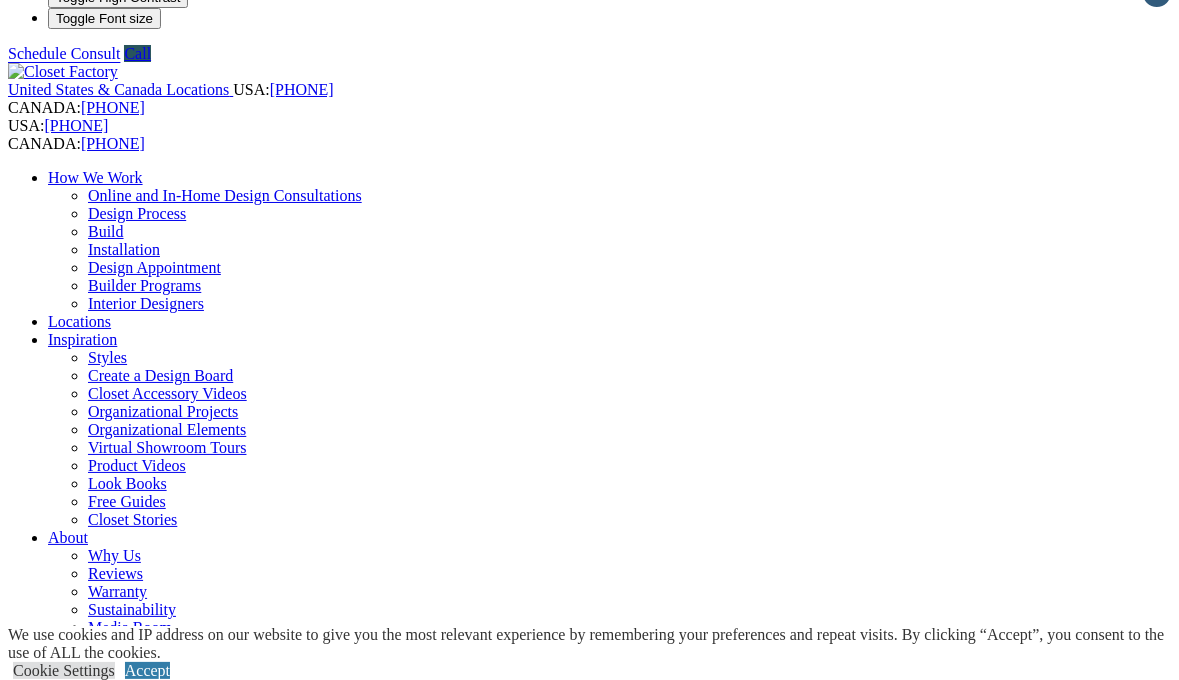 click on "Laundry Room" at bounding box center [96, 1037] 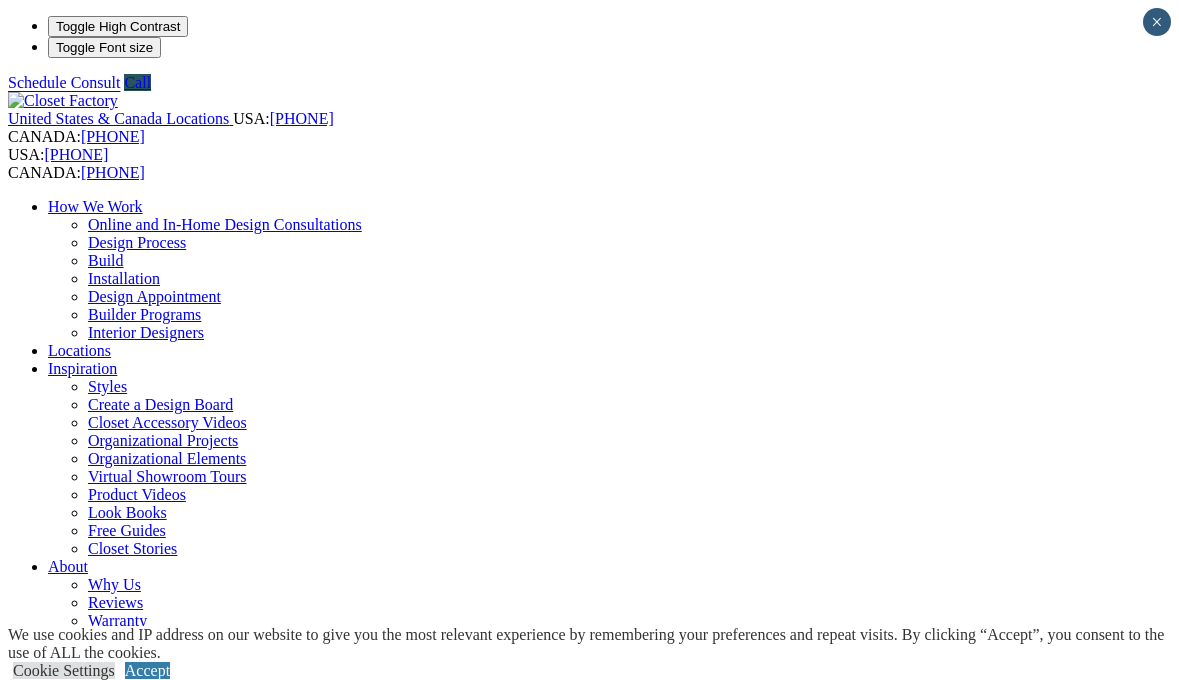 scroll, scrollTop: 0, scrollLeft: 0, axis: both 